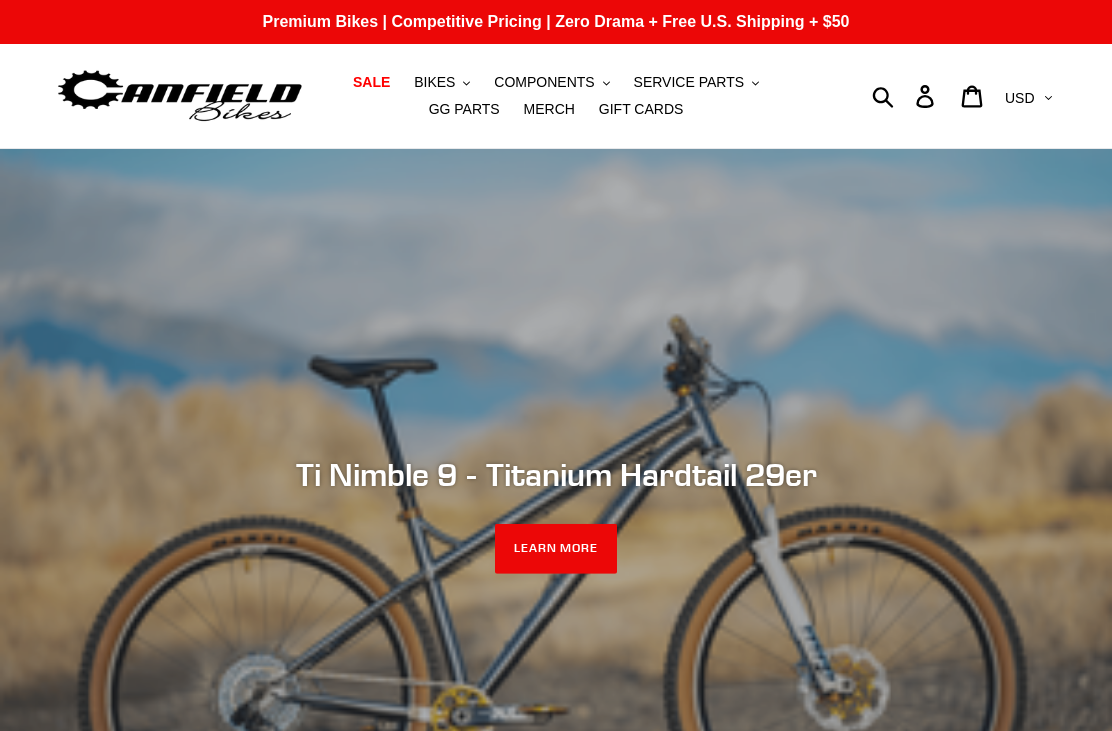 scroll, scrollTop: 0, scrollLeft: 0, axis: both 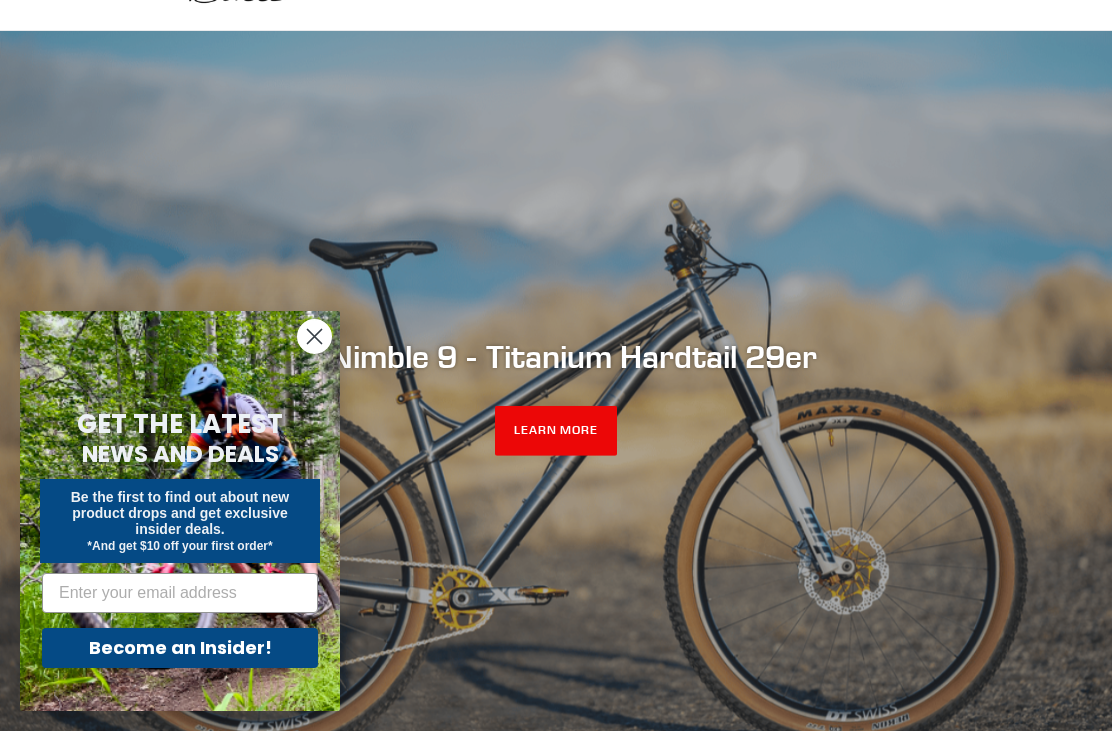 click 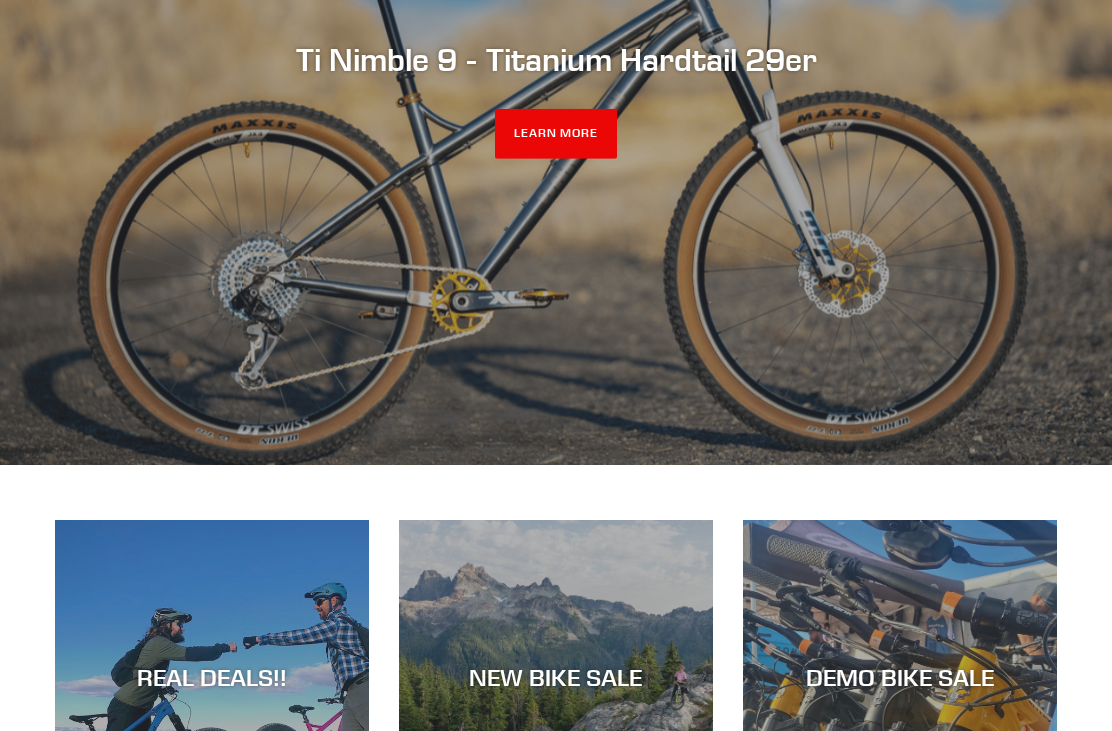 scroll, scrollTop: 413, scrollLeft: 0, axis: vertical 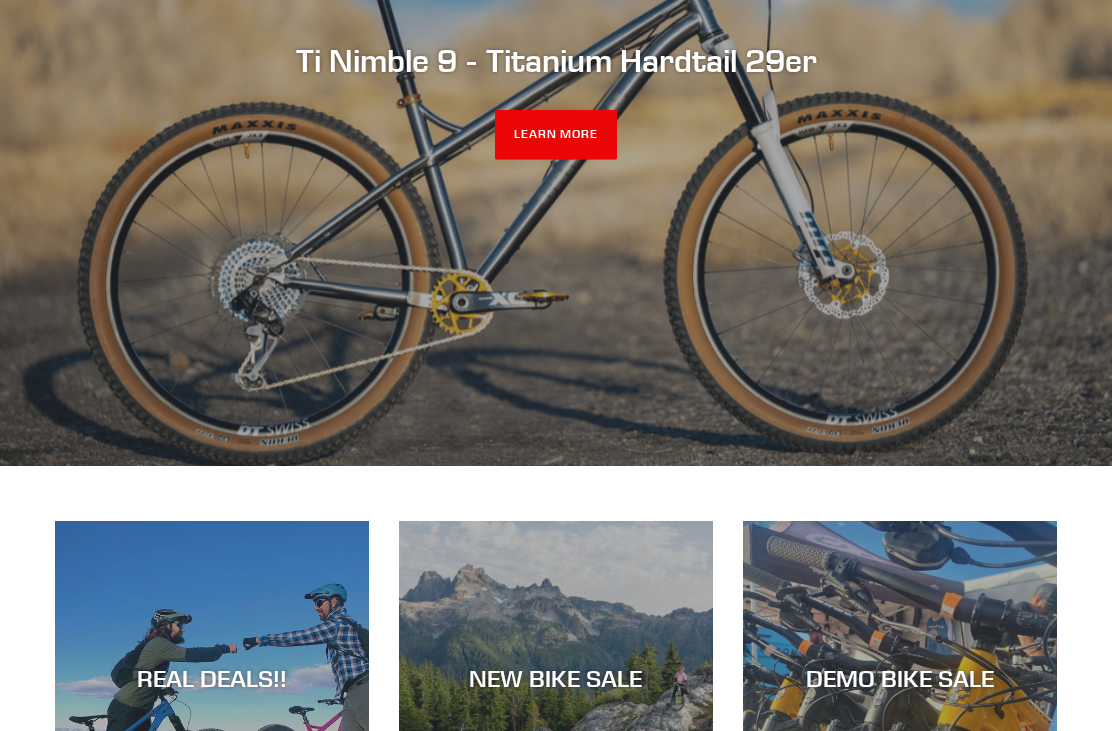 click on "LEARN MORE" at bounding box center [556, 136] 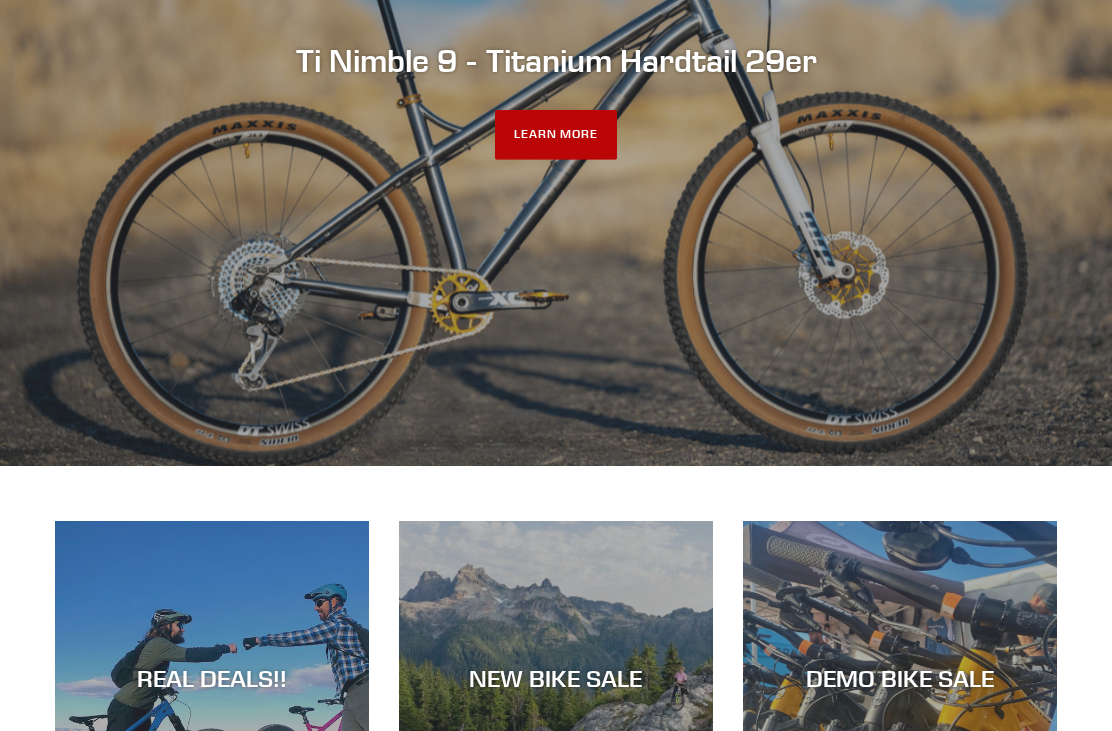 click on "LEARN MORE" at bounding box center (556, 135) 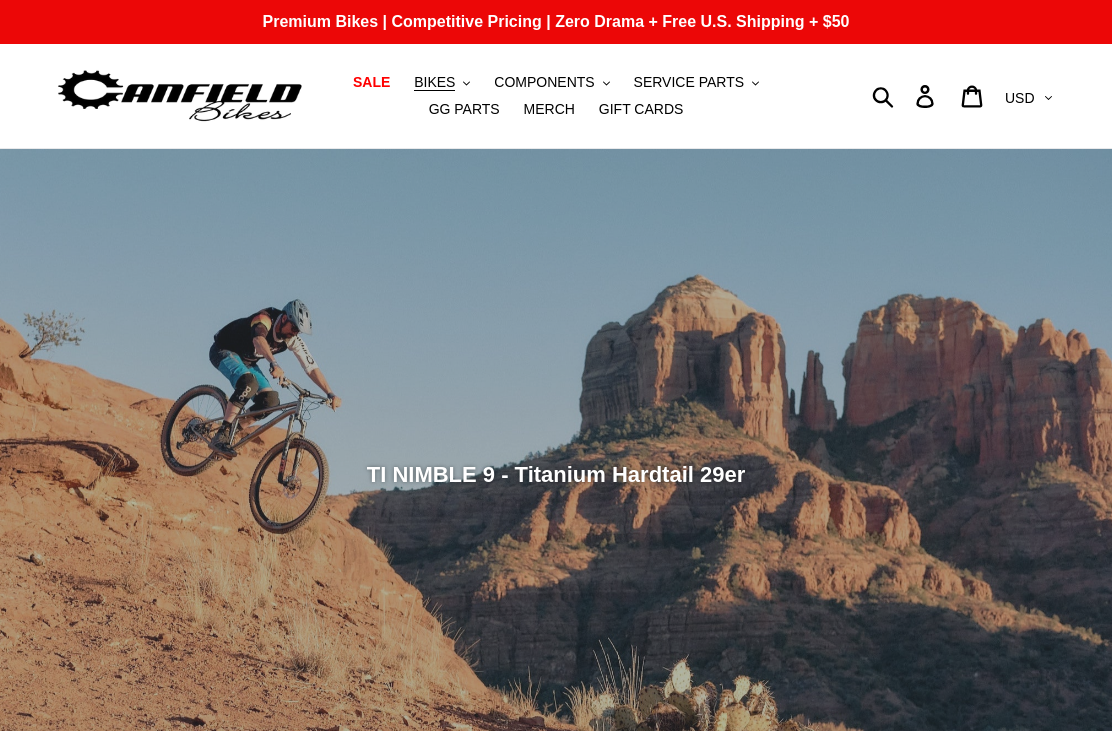 scroll, scrollTop: 416, scrollLeft: 0, axis: vertical 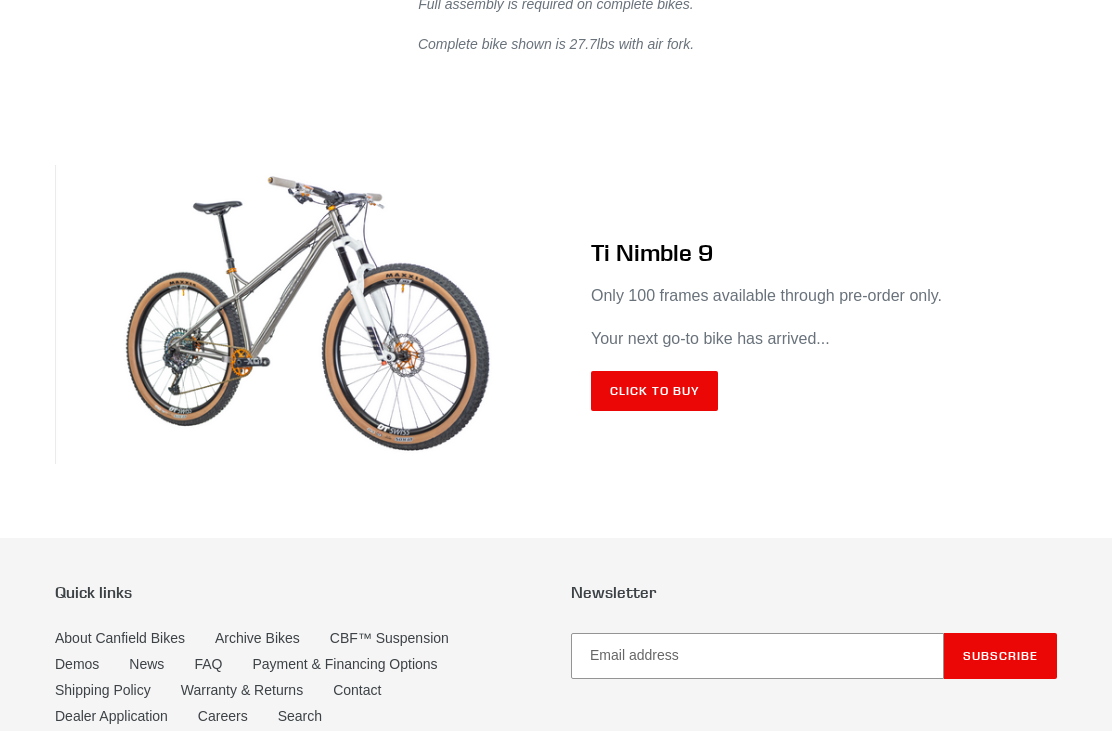 click on "Click to Buy" at bounding box center (654, 392) 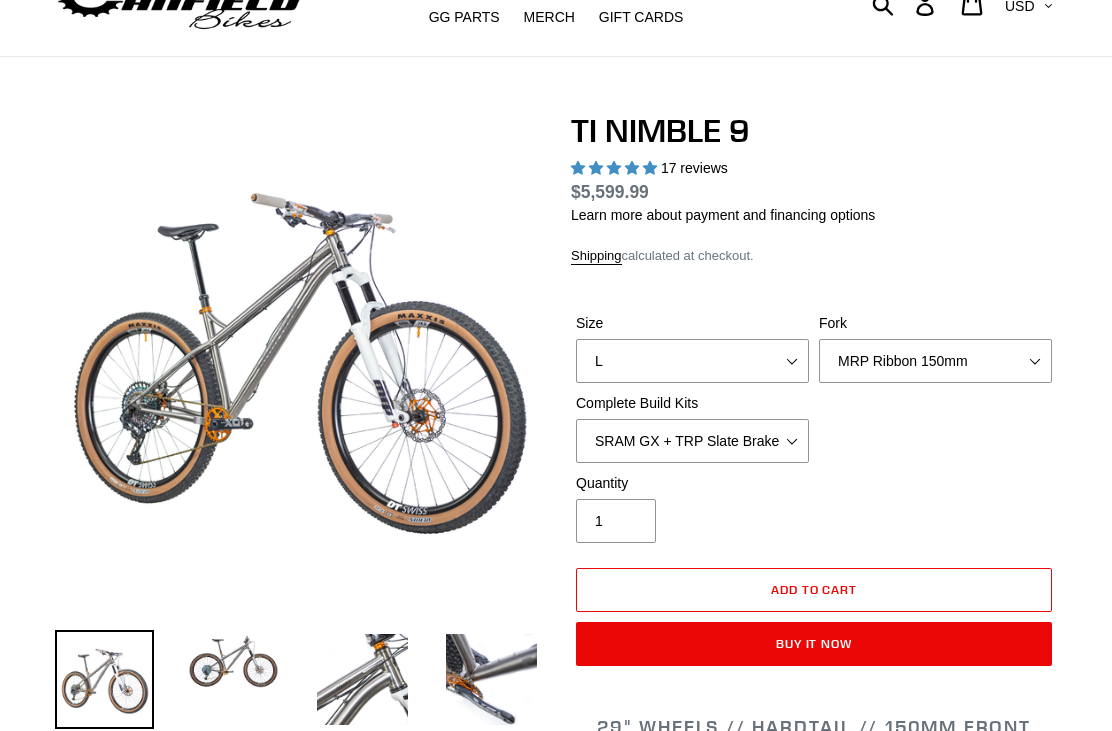 scroll, scrollTop: 0, scrollLeft: 0, axis: both 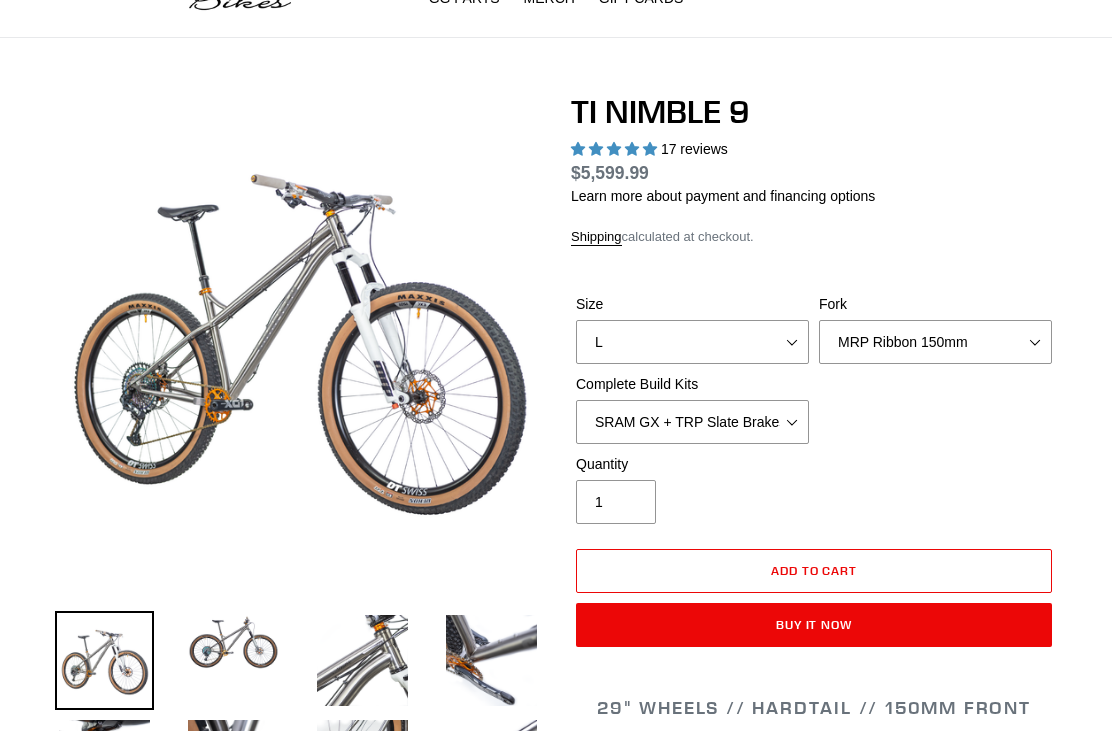 select on "highest-rating" 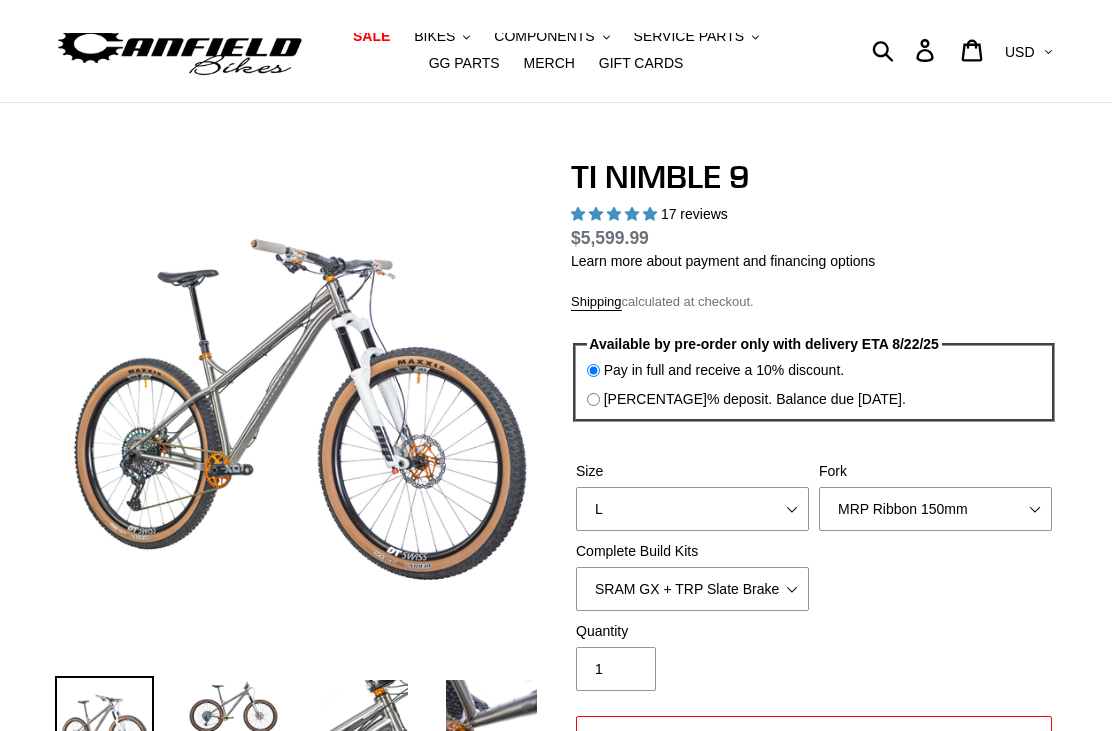 scroll, scrollTop: 0, scrollLeft: 0, axis: both 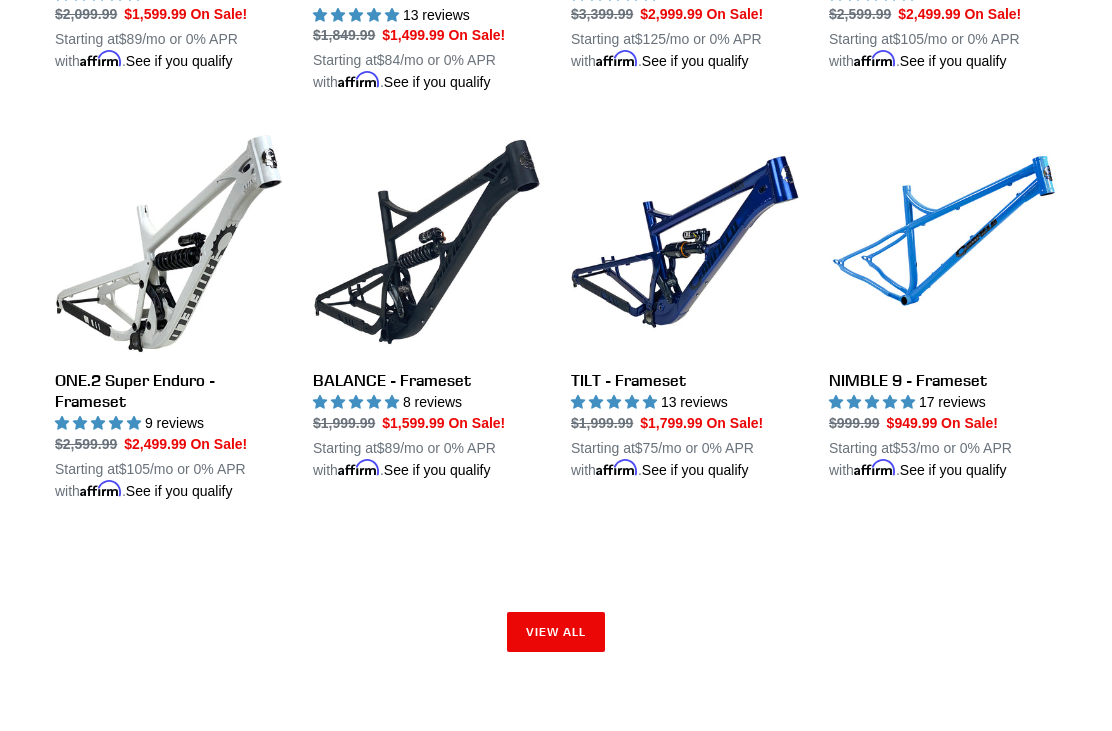 click on "View all" at bounding box center [556, 632] 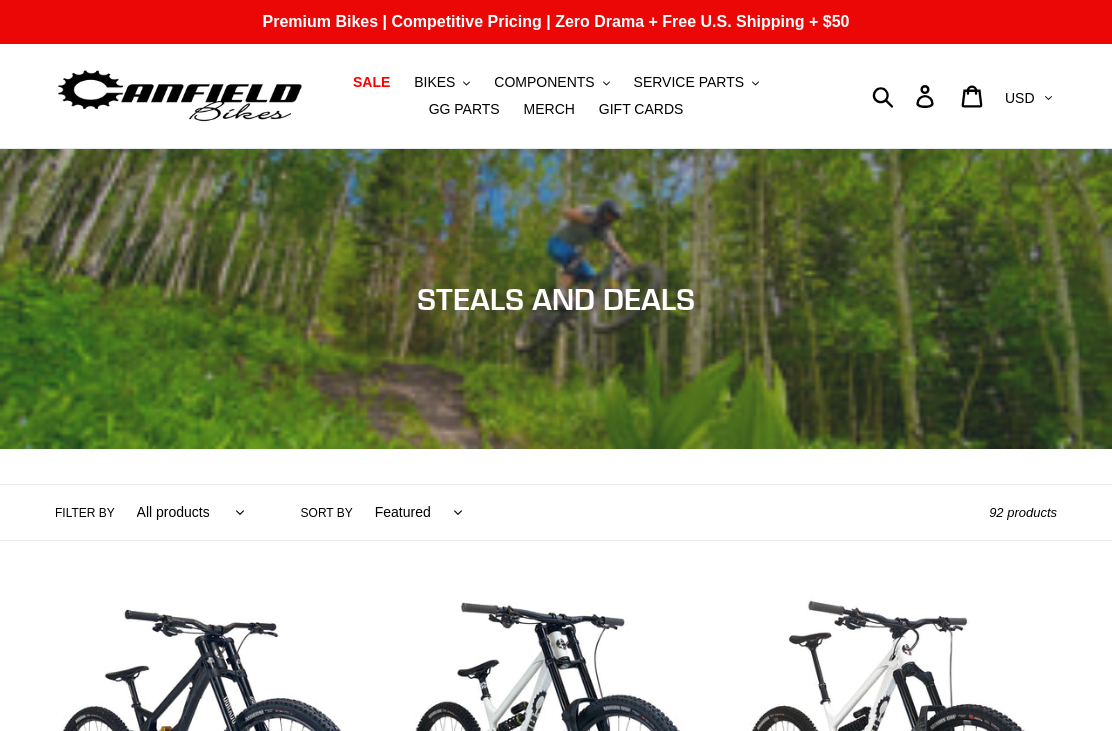 scroll, scrollTop: 184, scrollLeft: 0, axis: vertical 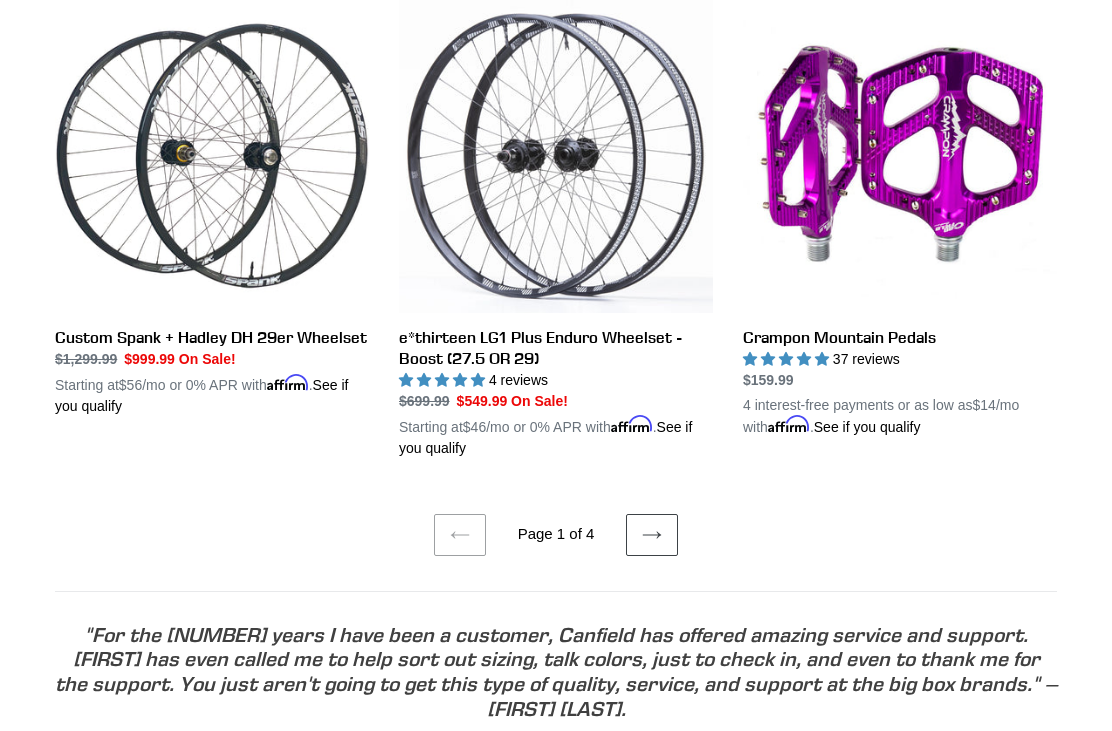 click on "Next page" at bounding box center (652, 535) 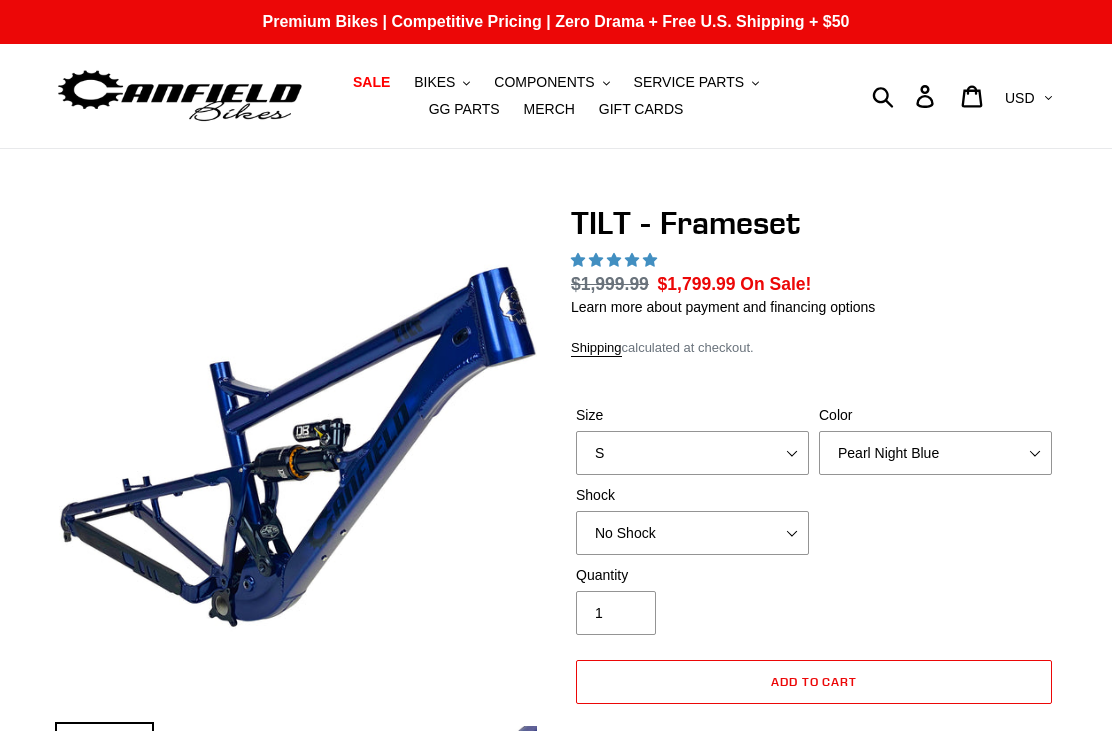select on "highest-rating" 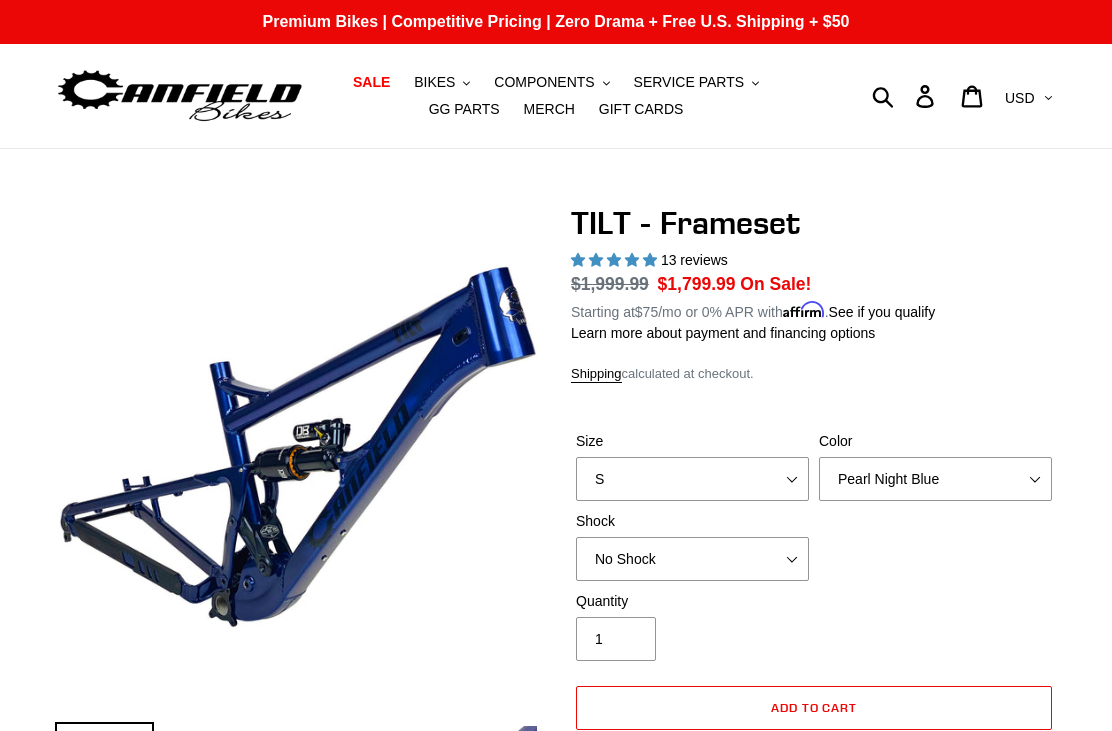 scroll, scrollTop: 0, scrollLeft: 0, axis: both 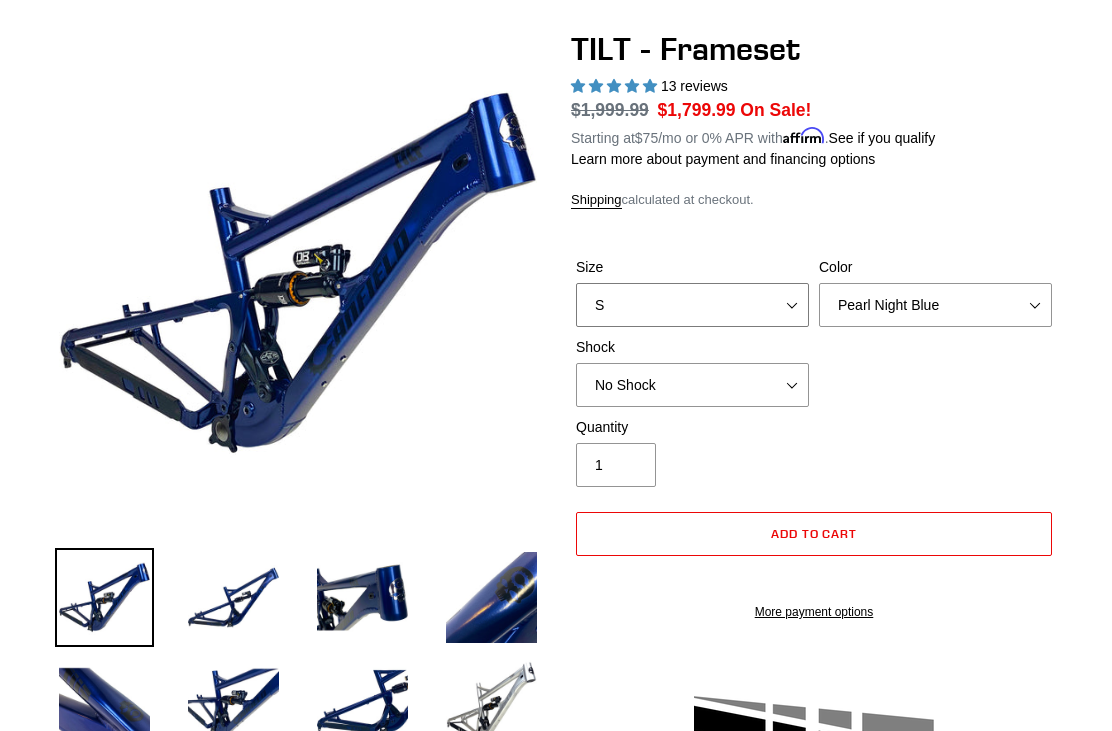 click on "S
M
L
XL" at bounding box center (692, 305) 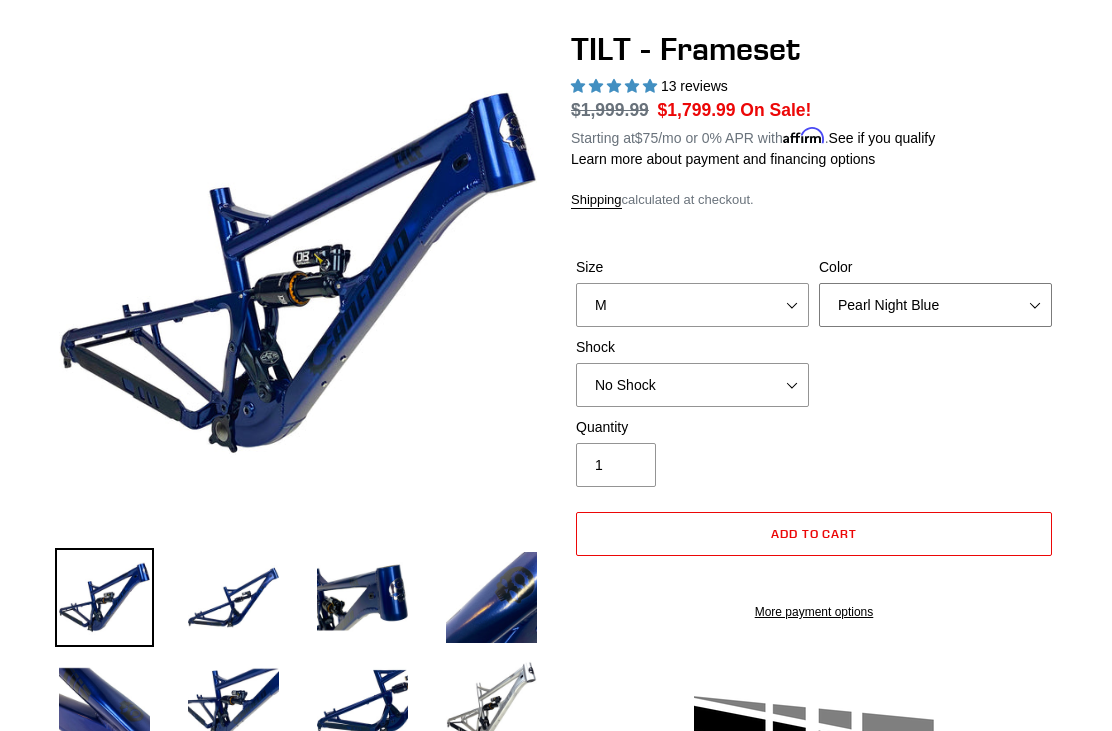 click on "Pearl Night Blue
Stealth Silver" at bounding box center [935, 305] 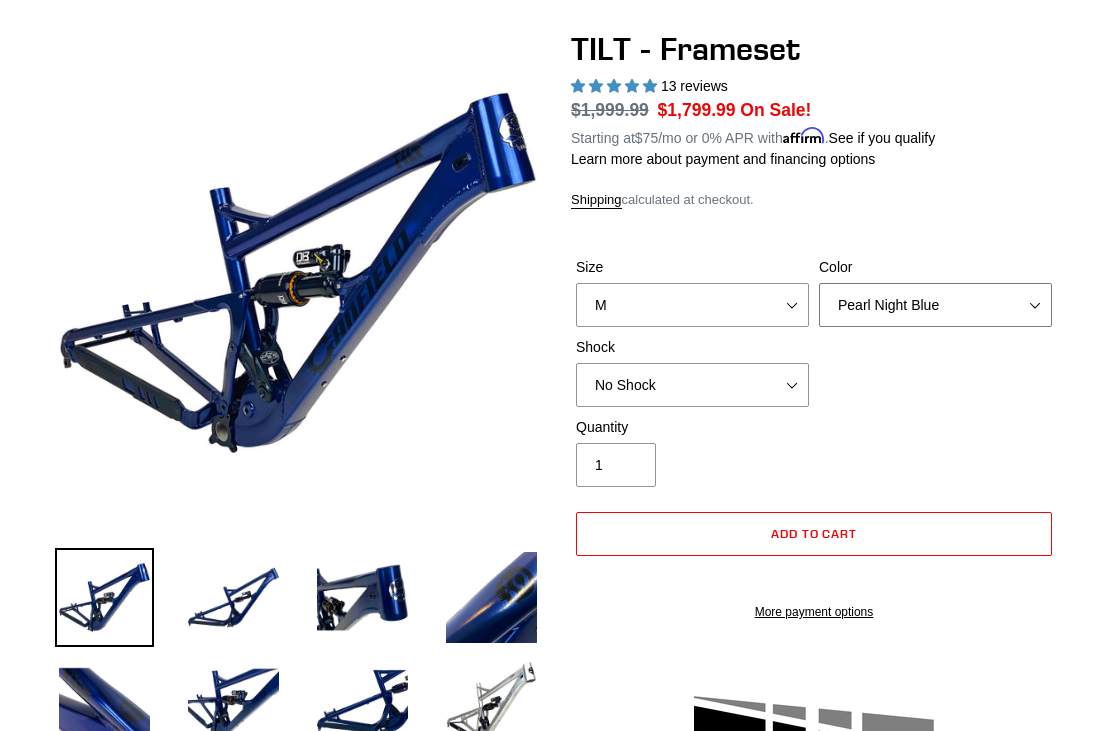 select on "Stealth Silver" 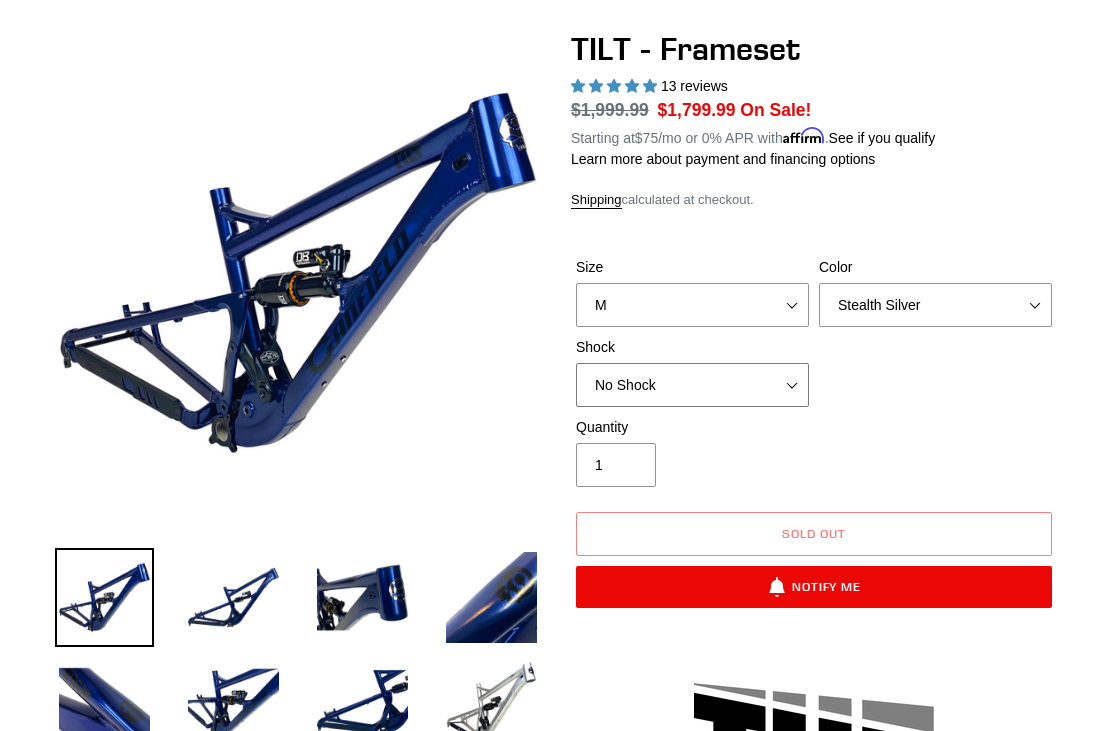 click on "No Shock
Cane Creek DB Kitsuma Air
RockShox Deluxe Ultimate
Fox FLOAT X
EXT Storia Lok V3" at bounding box center (692, 385) 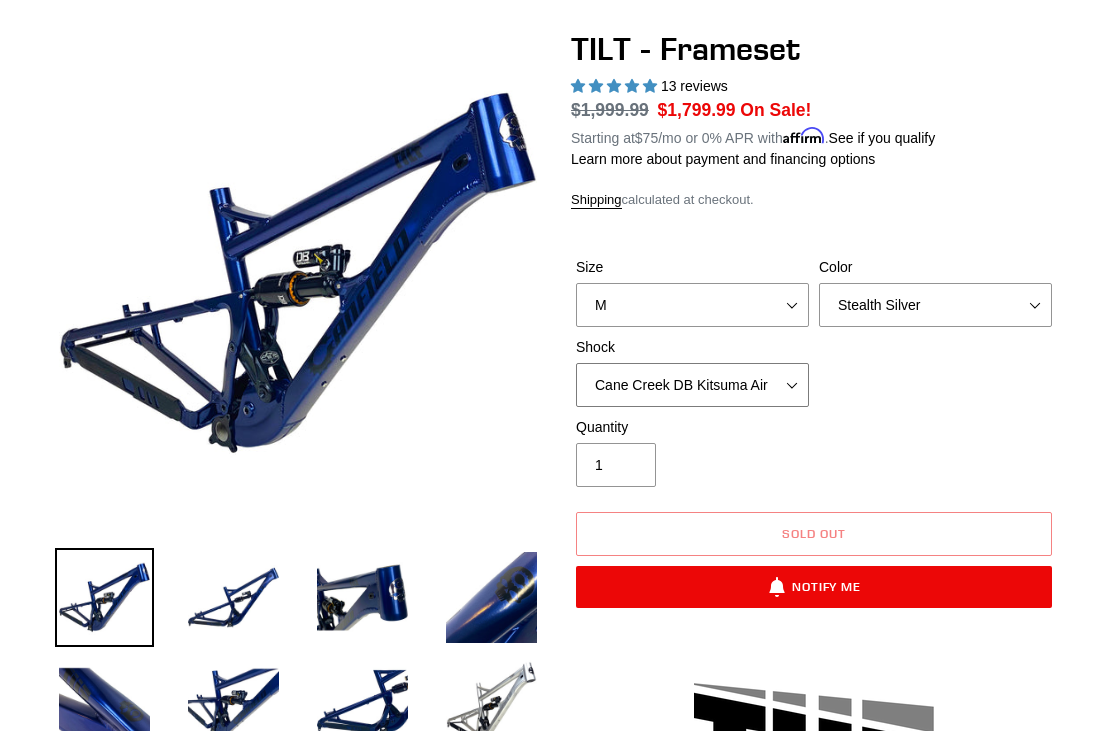 click on "No Shock
Cane Creek DB Kitsuma Air
RockShox Deluxe Ultimate
Fox FLOAT X
EXT Storia Lok V3" at bounding box center (692, 385) 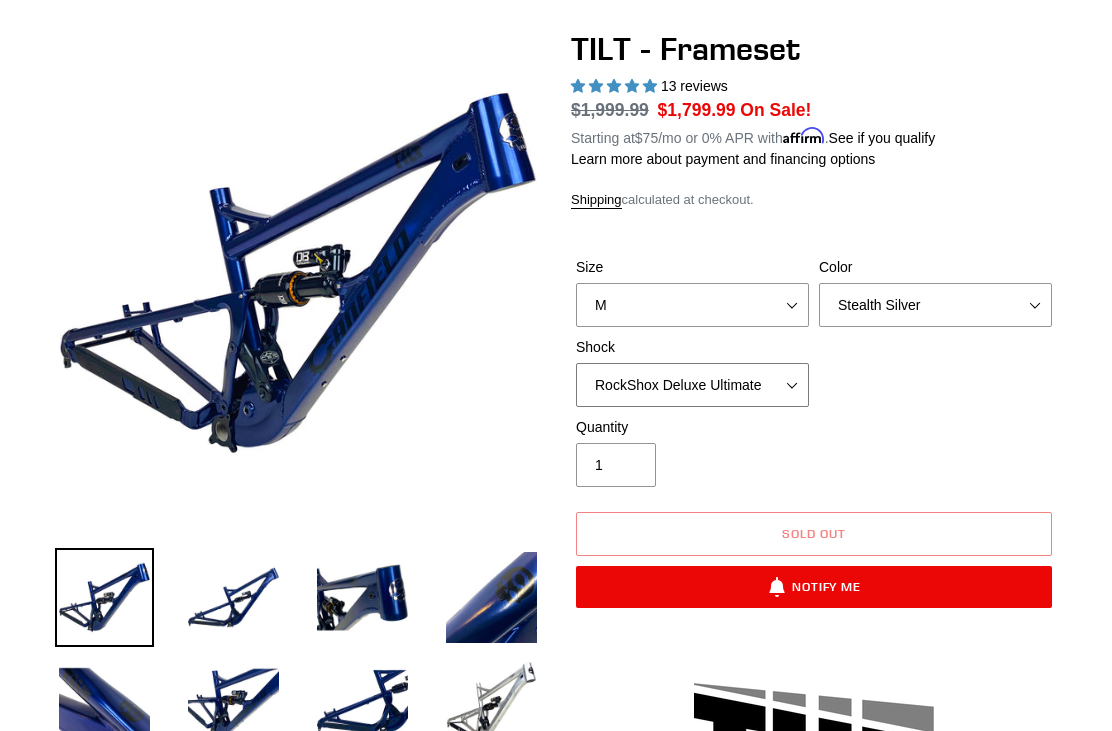 click on "No Shock
Cane Creek DB Kitsuma Air
RockShox Deluxe Ultimate
Fox FLOAT X
EXT Storia Lok V3" at bounding box center [692, 385] 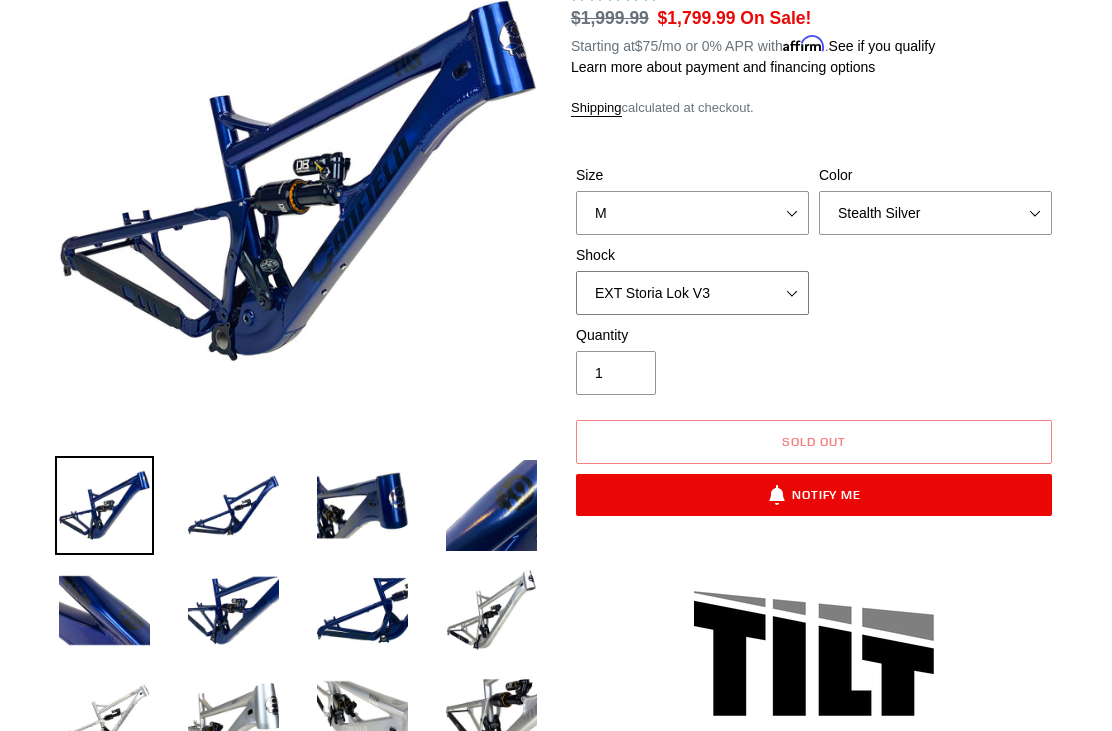 scroll, scrollTop: 296, scrollLeft: 0, axis: vertical 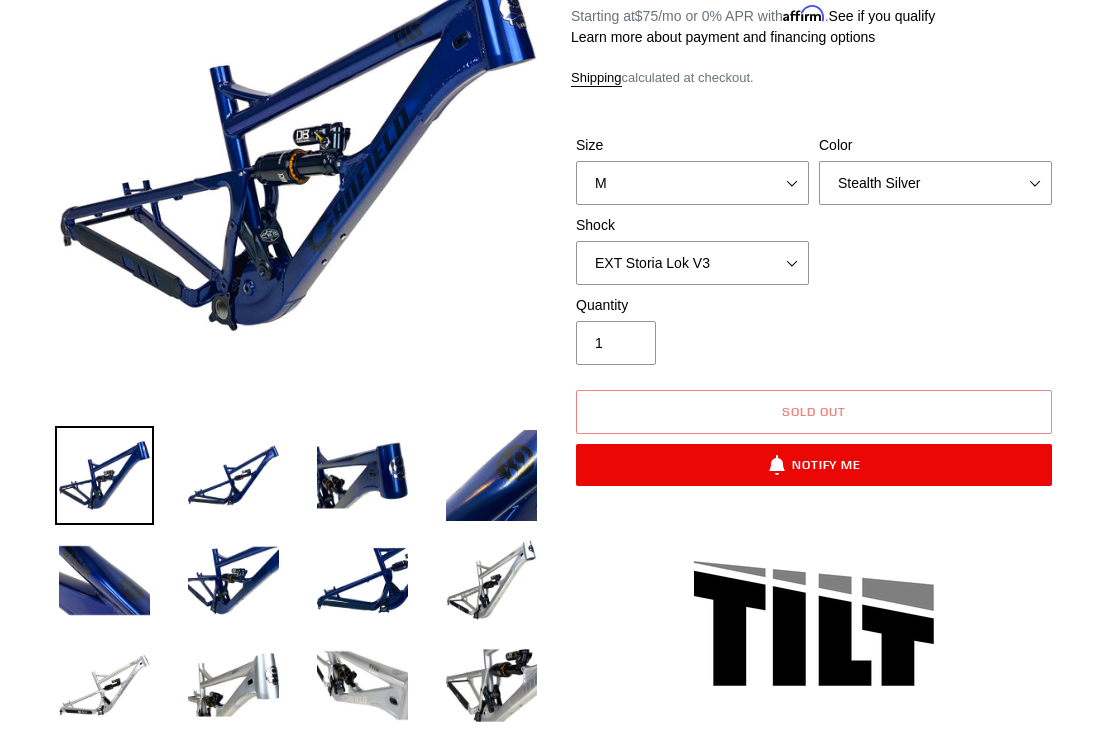 click at bounding box center (491, 580) 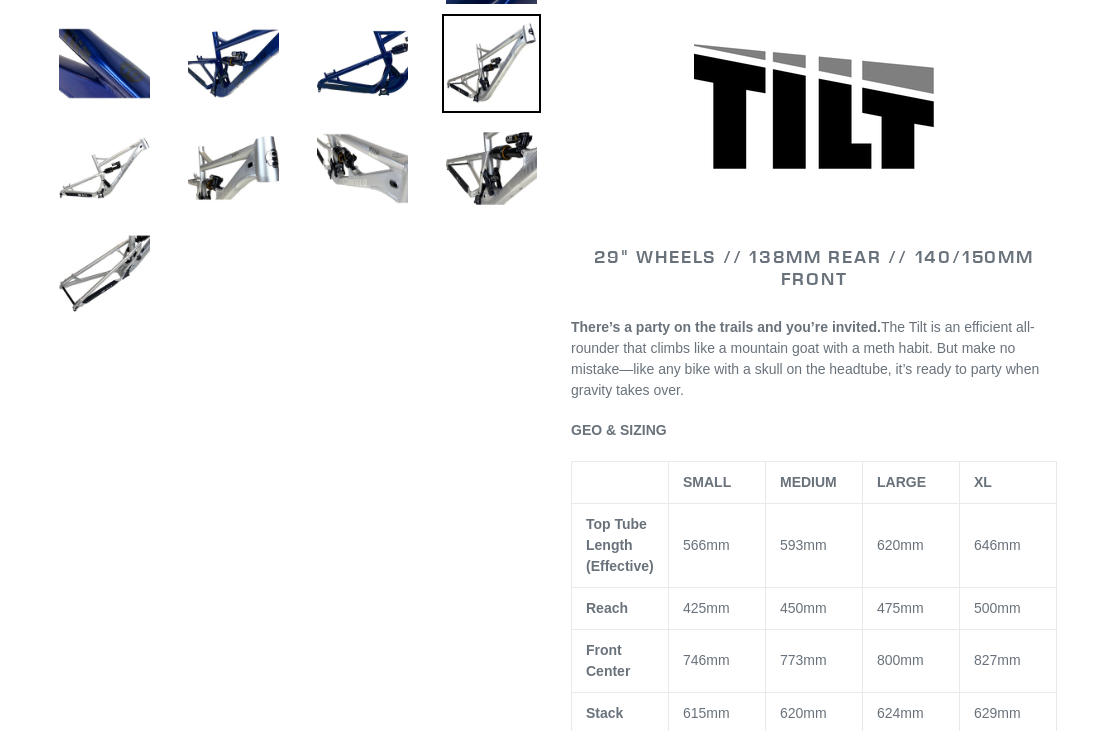 scroll, scrollTop: 776, scrollLeft: 0, axis: vertical 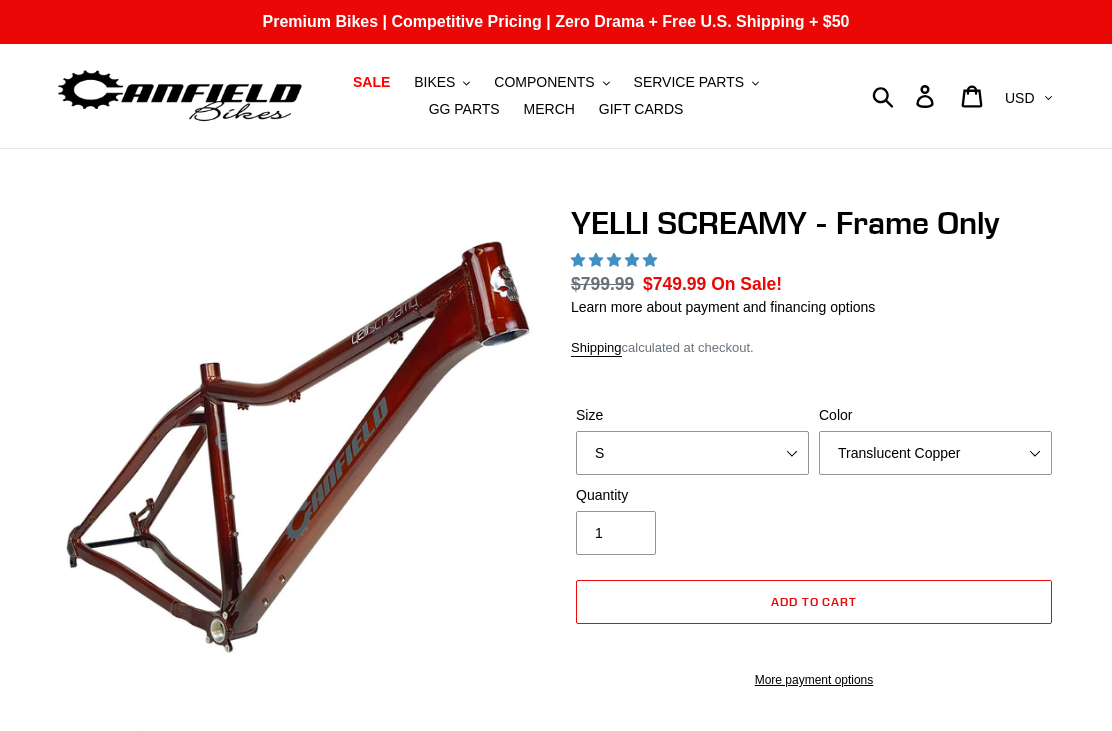 select on "highest-rating" 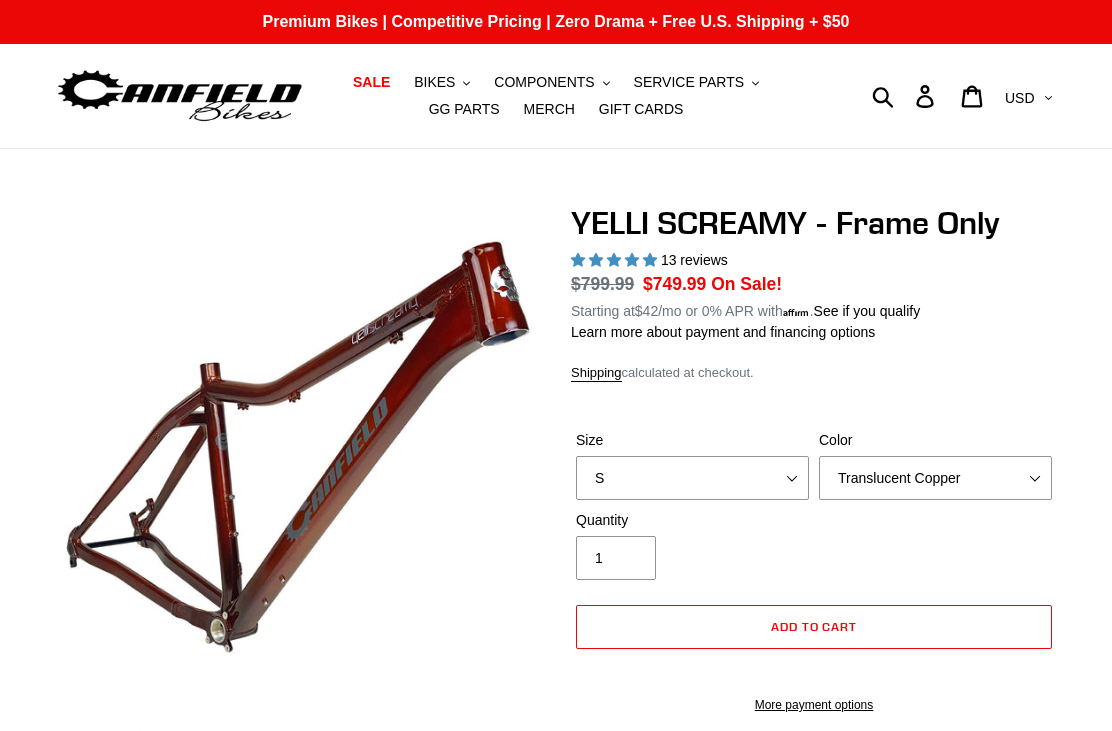 scroll, scrollTop: 0, scrollLeft: 0, axis: both 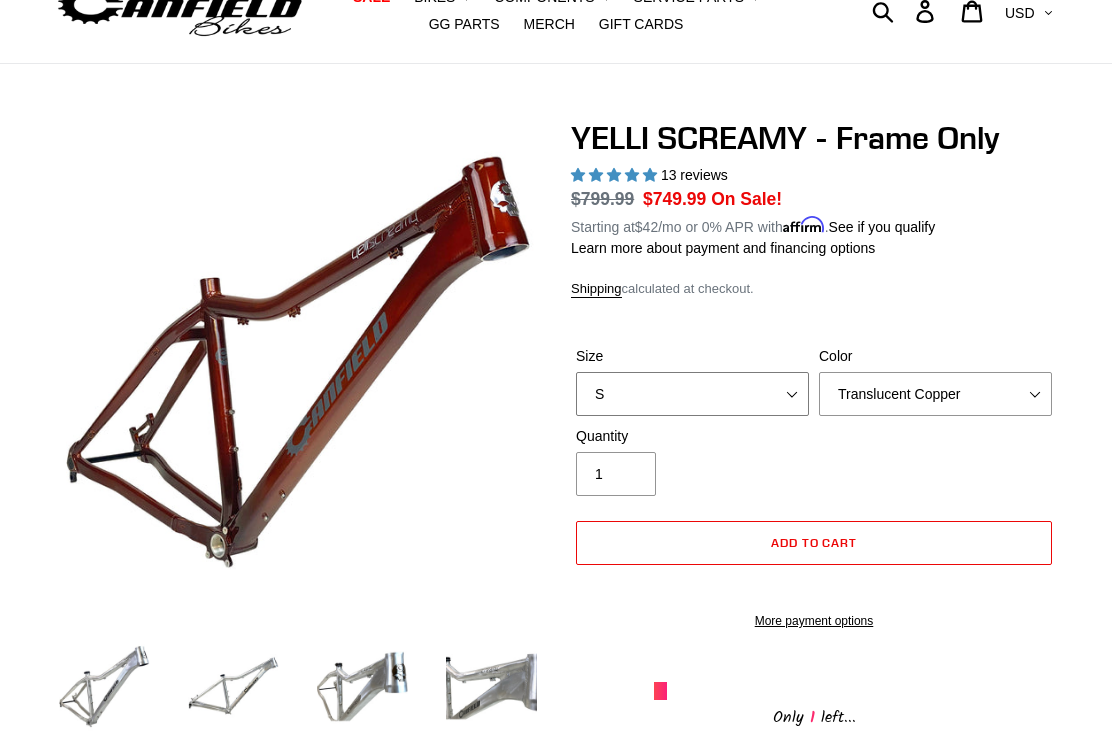 click on "S
M
L
XL" at bounding box center [692, 394] 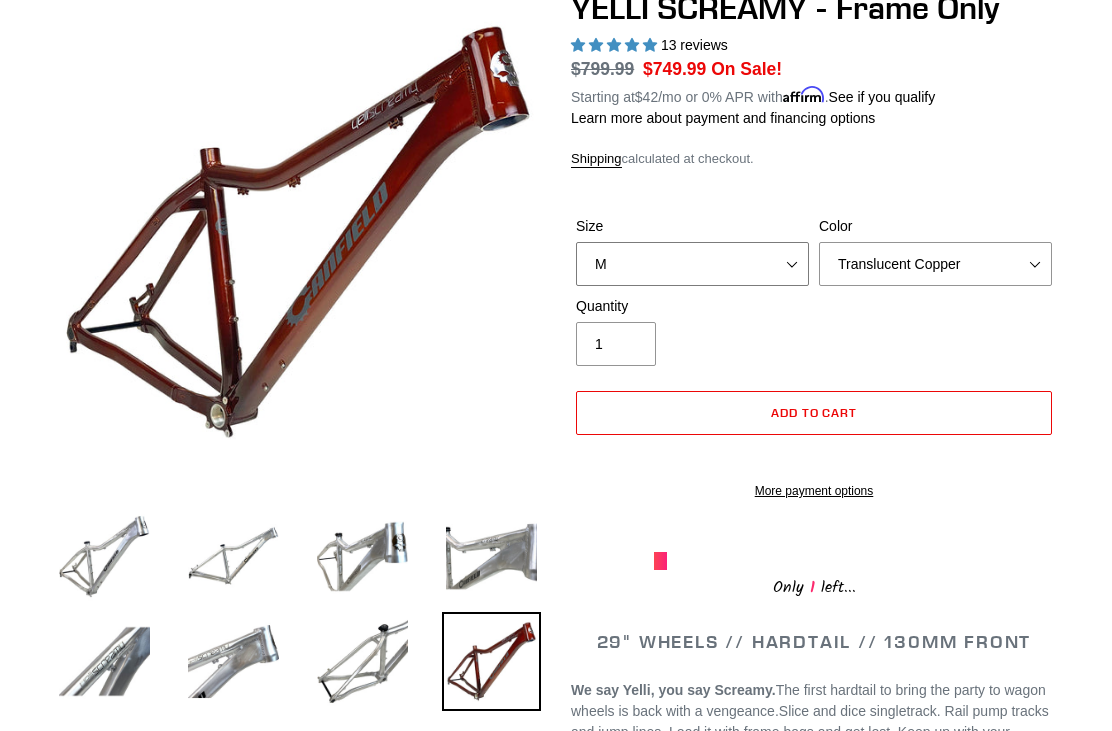 scroll, scrollTop: 222, scrollLeft: 0, axis: vertical 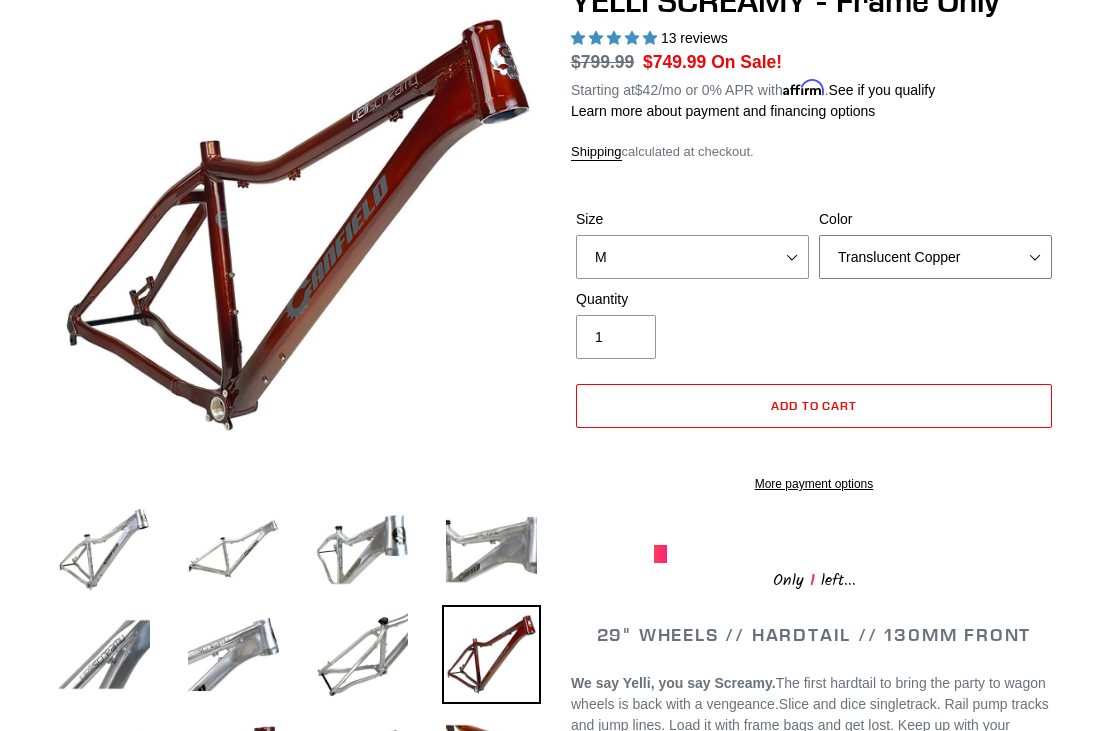 click on "Translucent Copper
Purple Haze
Raw" at bounding box center (935, 257) 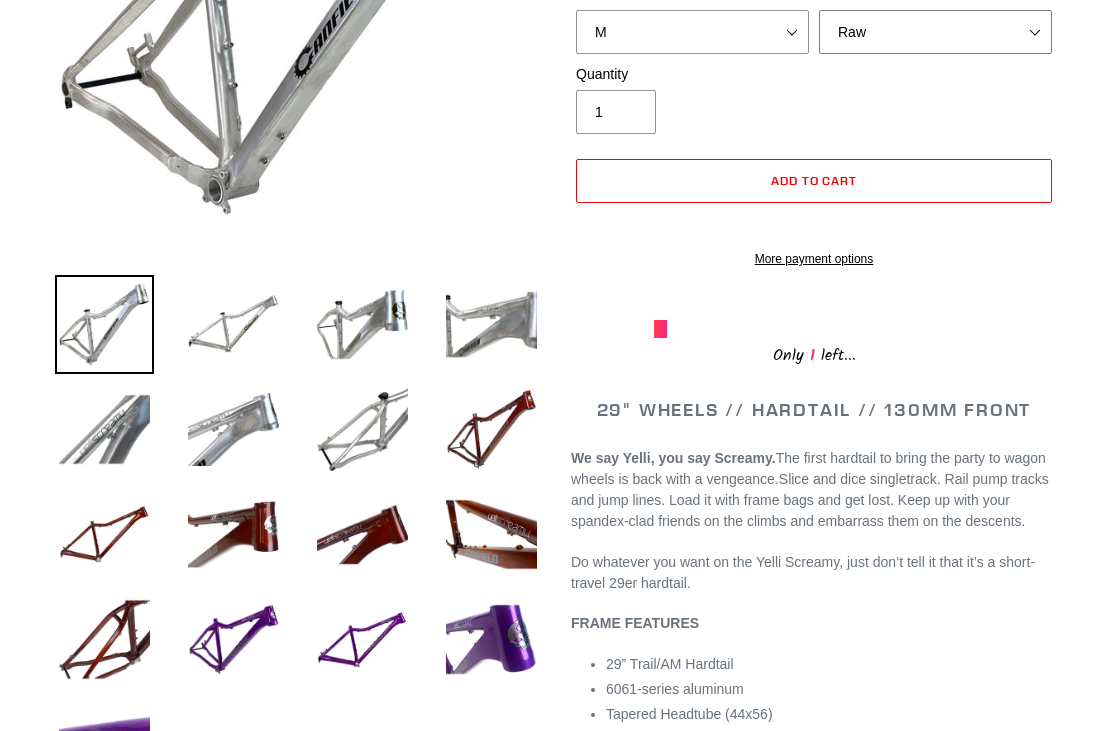 scroll, scrollTop: 417, scrollLeft: 0, axis: vertical 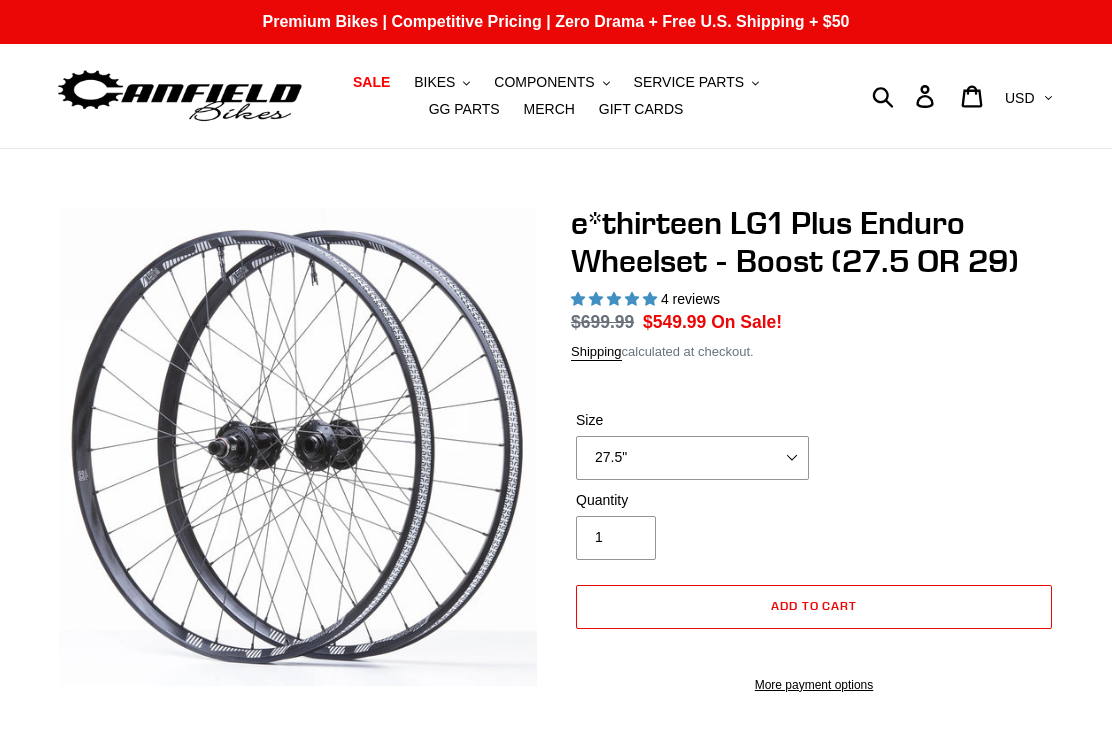 select on "highest-rating" 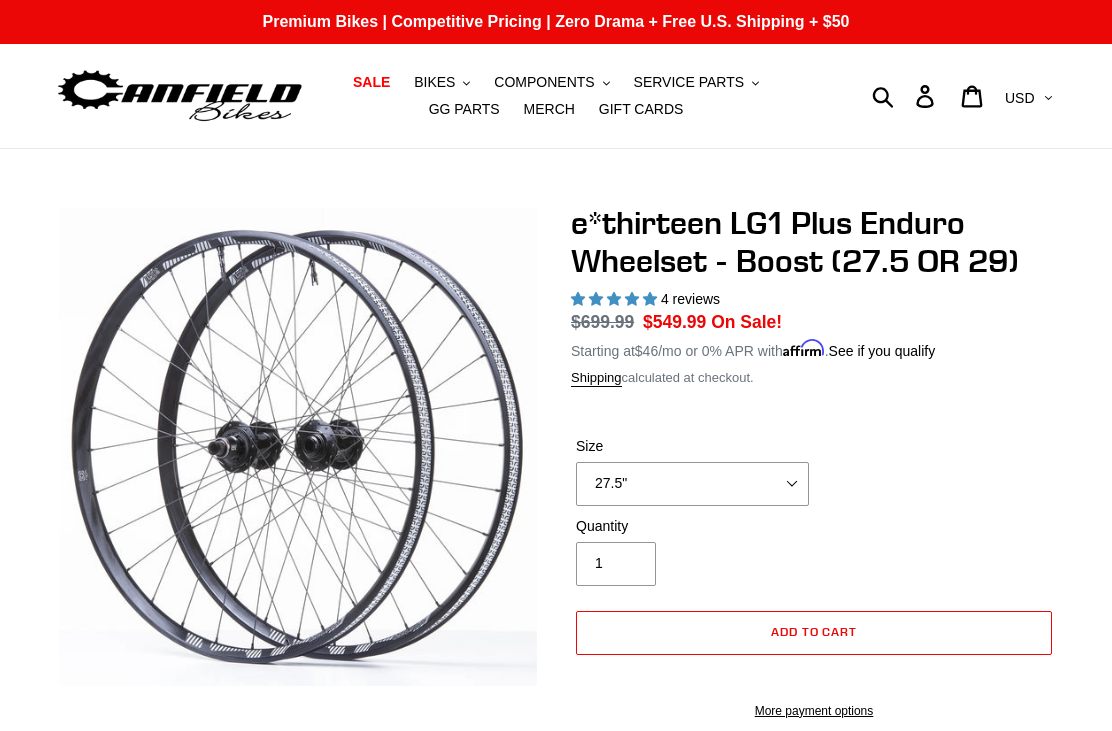 scroll, scrollTop: 0, scrollLeft: 0, axis: both 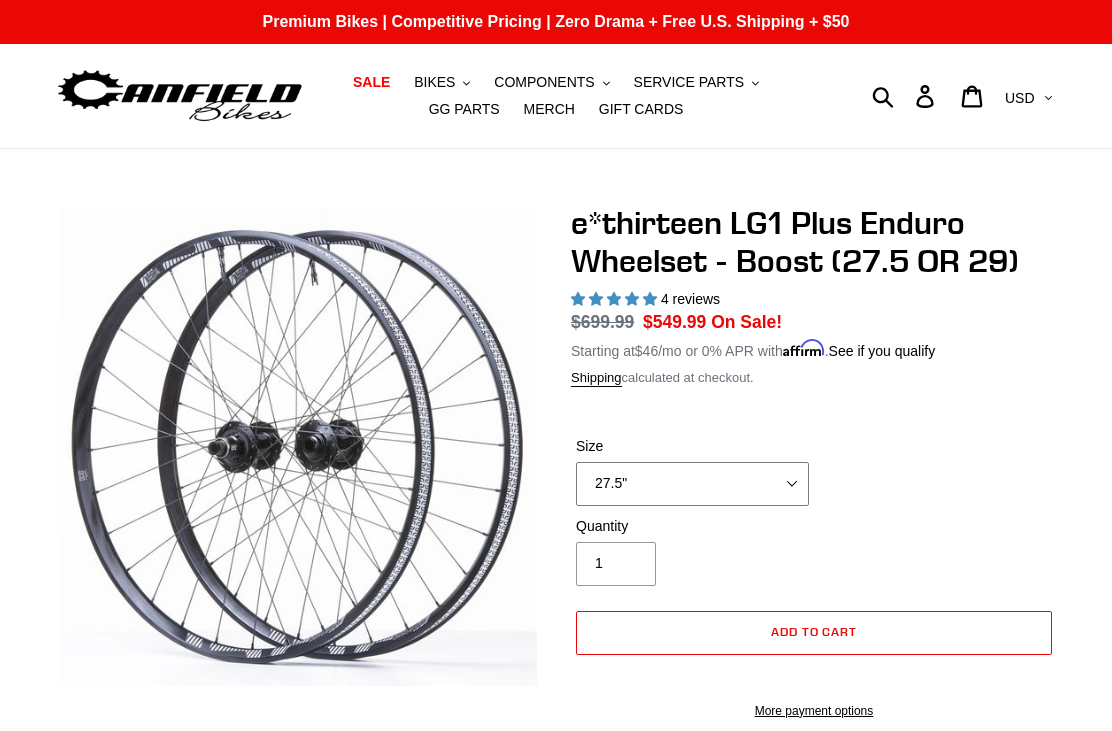 click on "27.5"
29"" at bounding box center [692, 484] 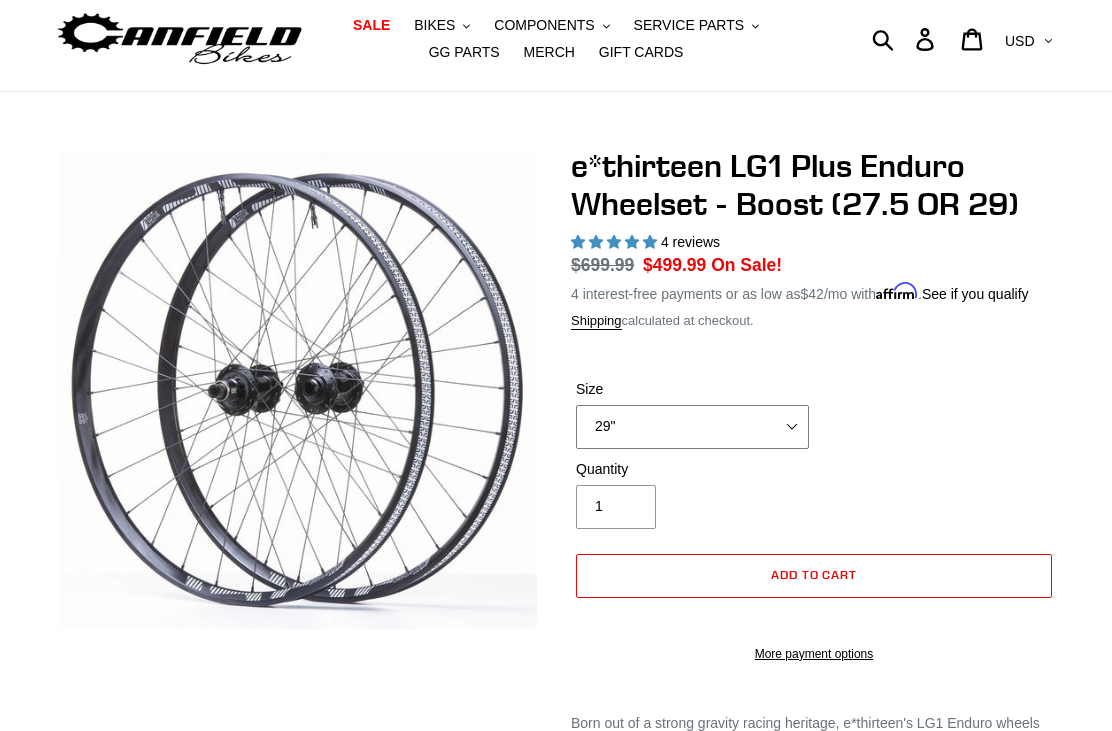 scroll, scrollTop: 0, scrollLeft: 0, axis: both 